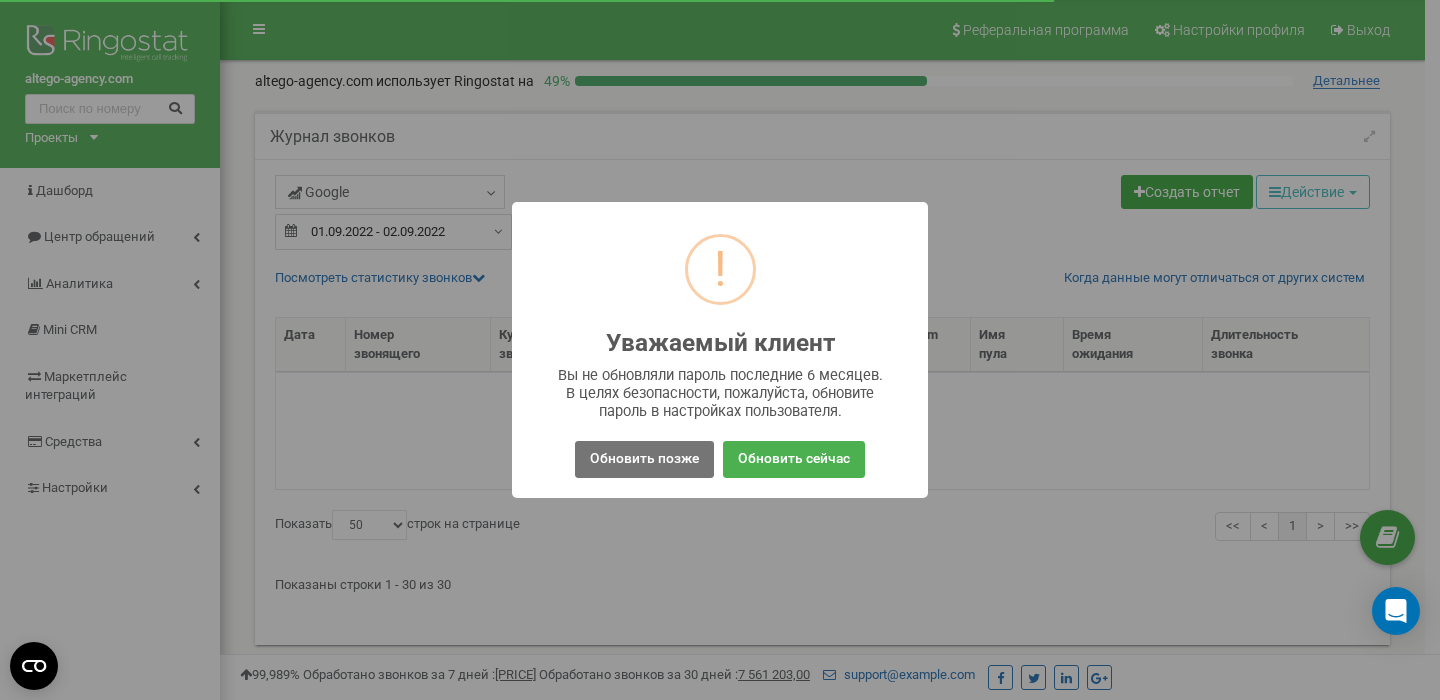 select on "50" 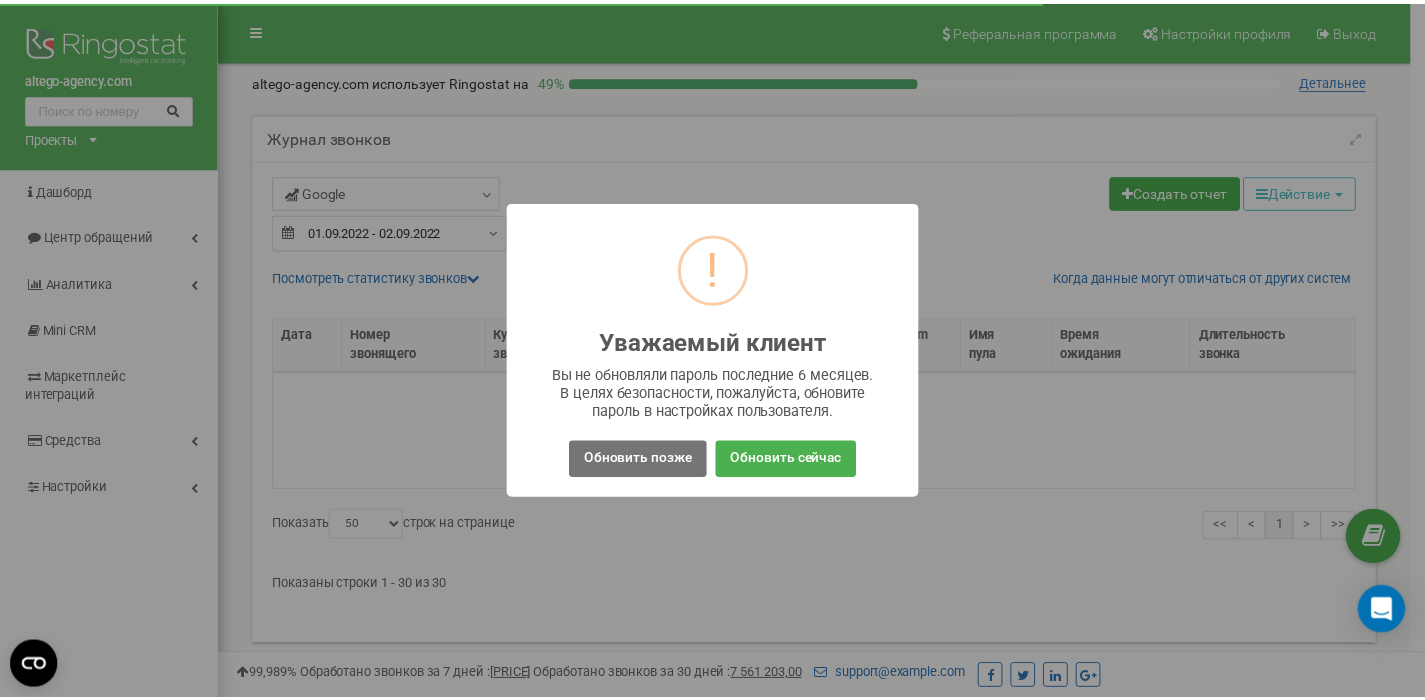 scroll, scrollTop: 0, scrollLeft: 0, axis: both 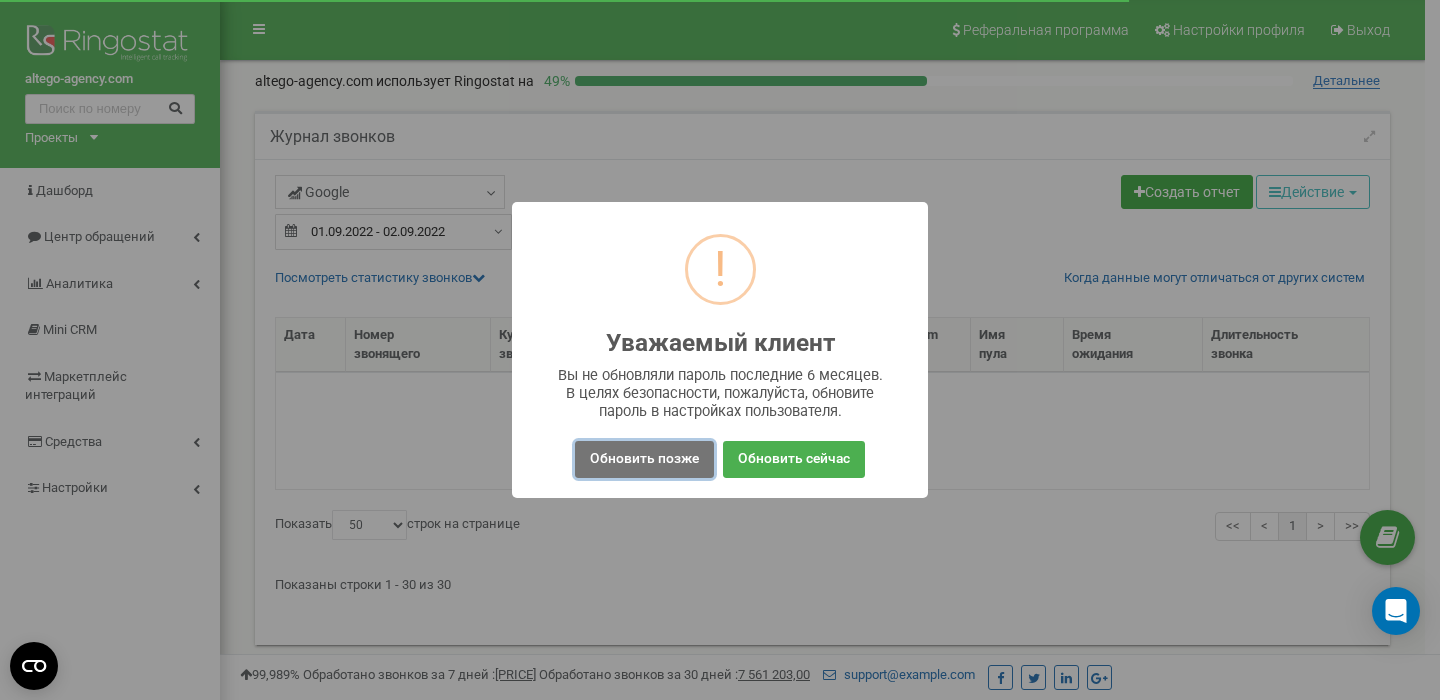 click on "Обновить позже" at bounding box center [644, 459] 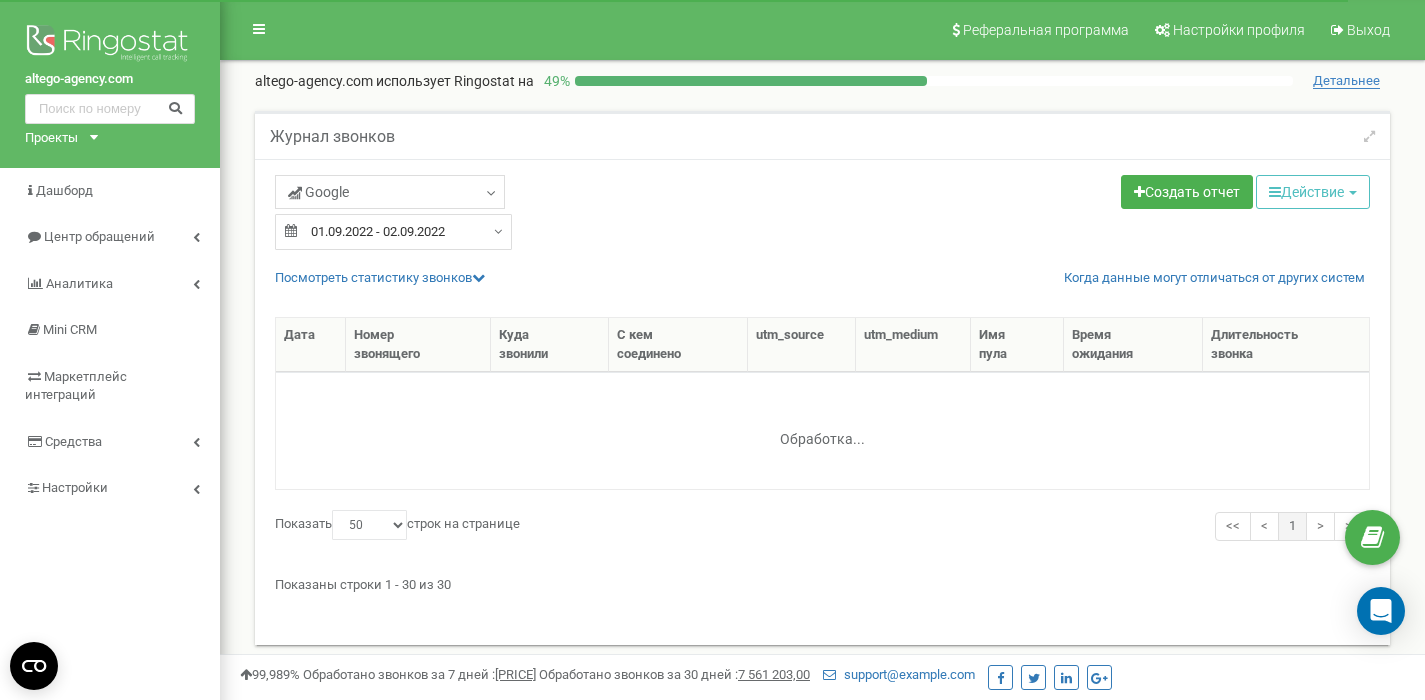 type on "[DATE]" 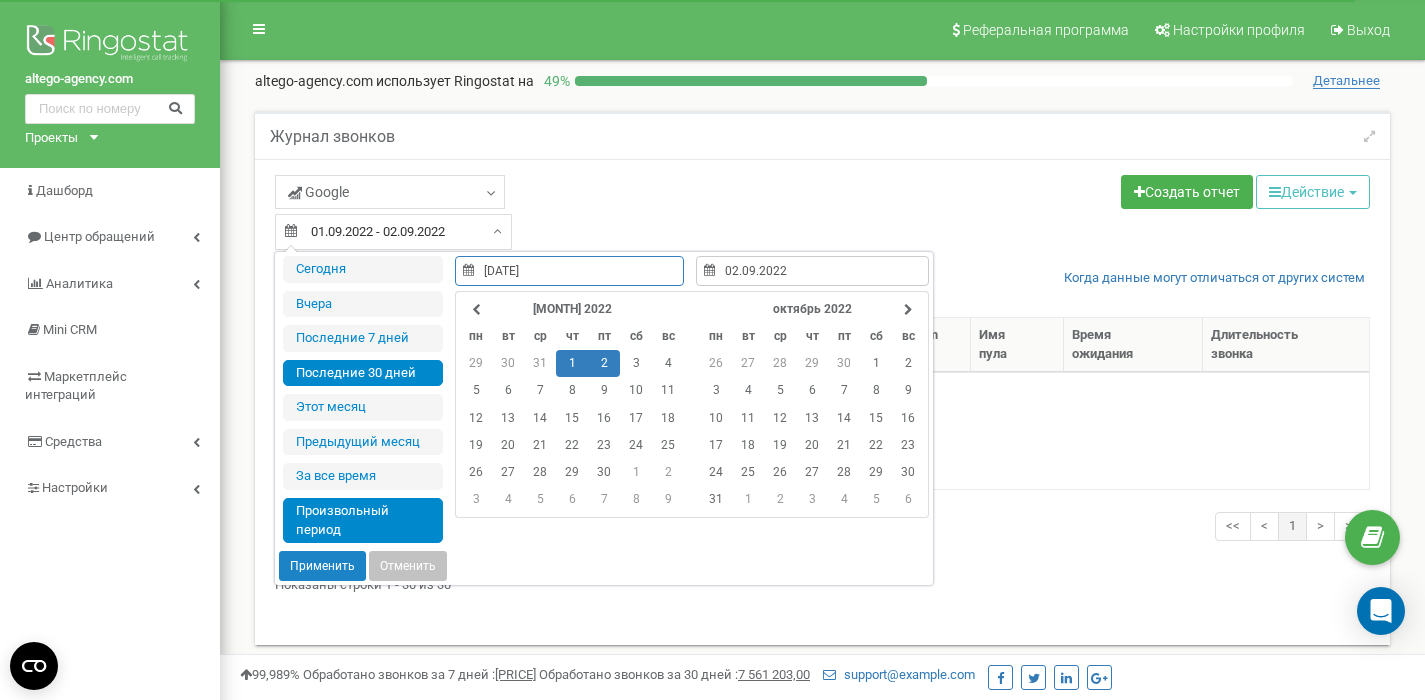 type on "02.08.2025" 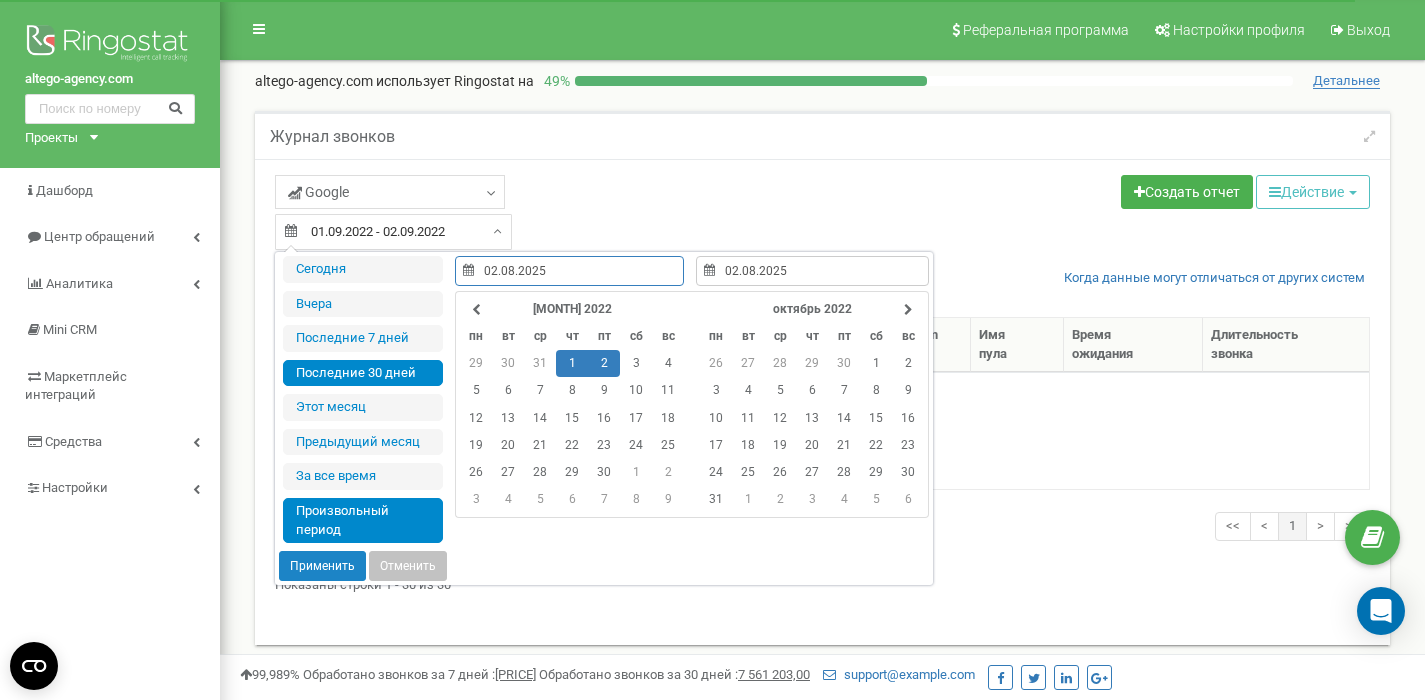 type on "[DATE]" 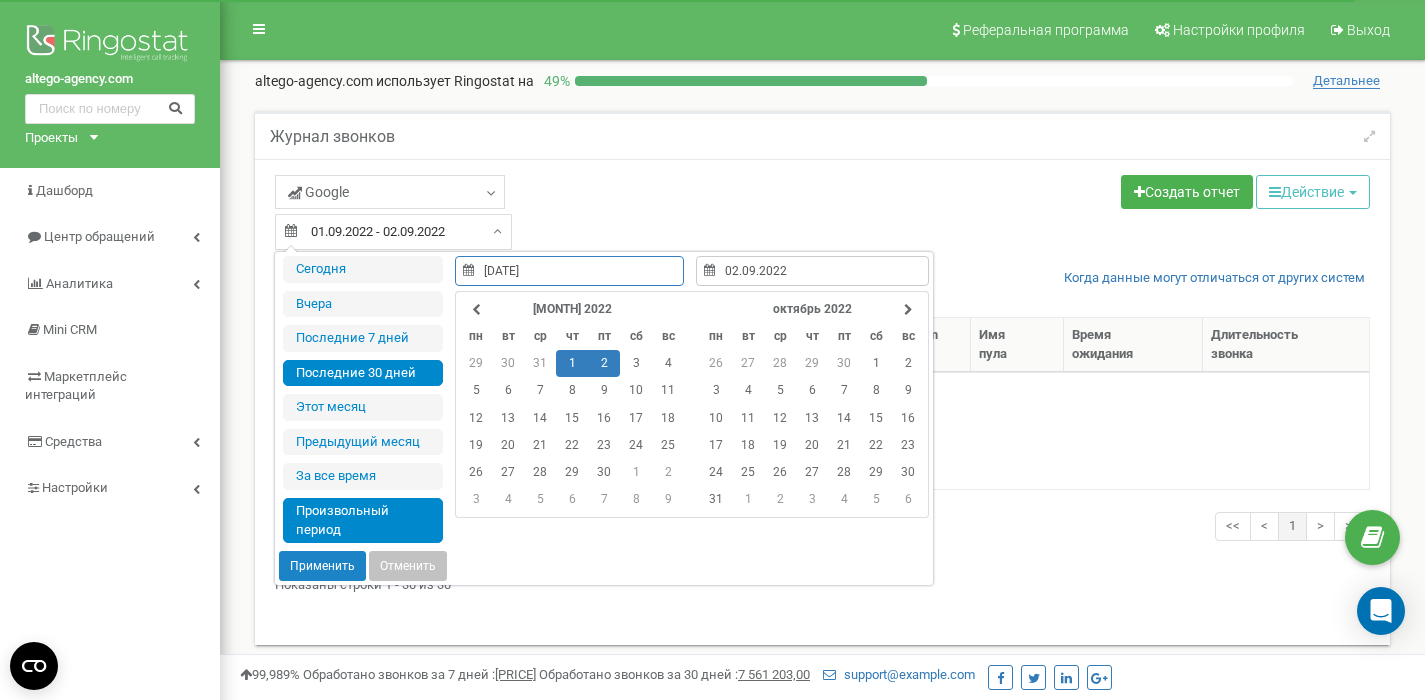 type on "[DATE]" 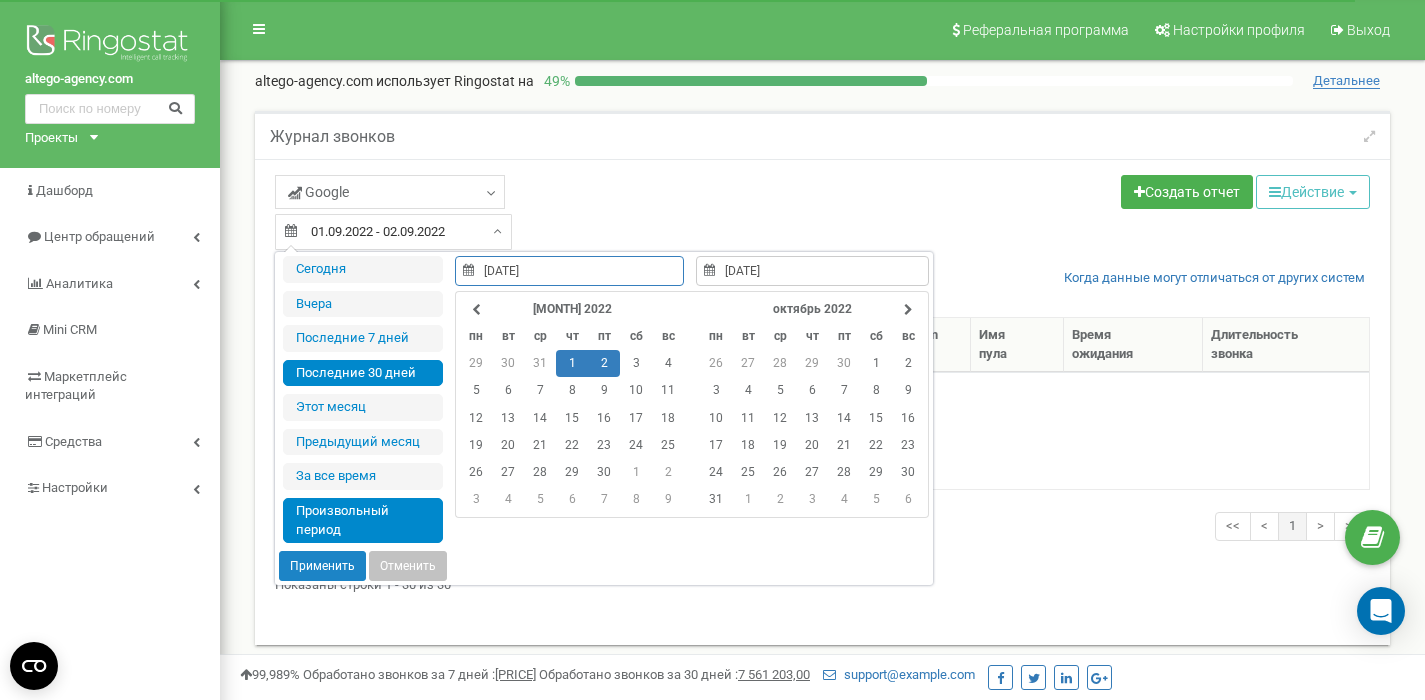 type on "[DATE]" 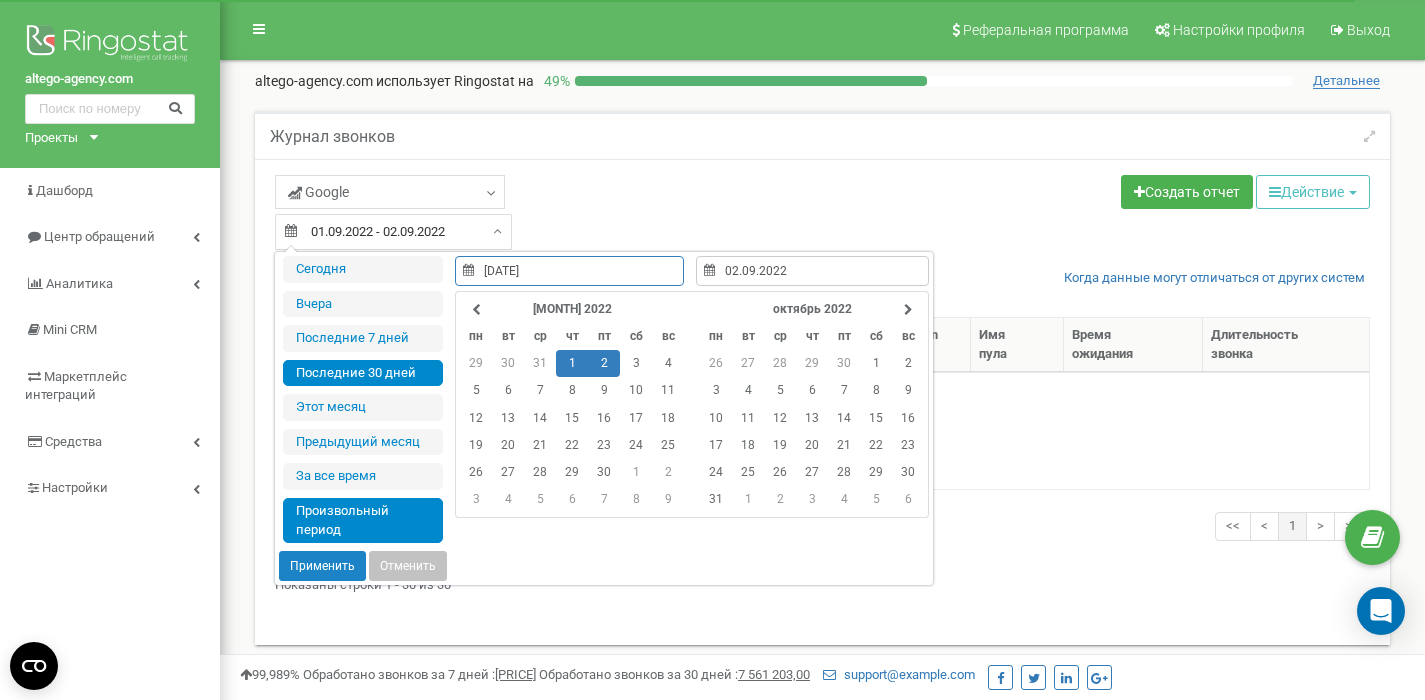 type on "[DATE]" 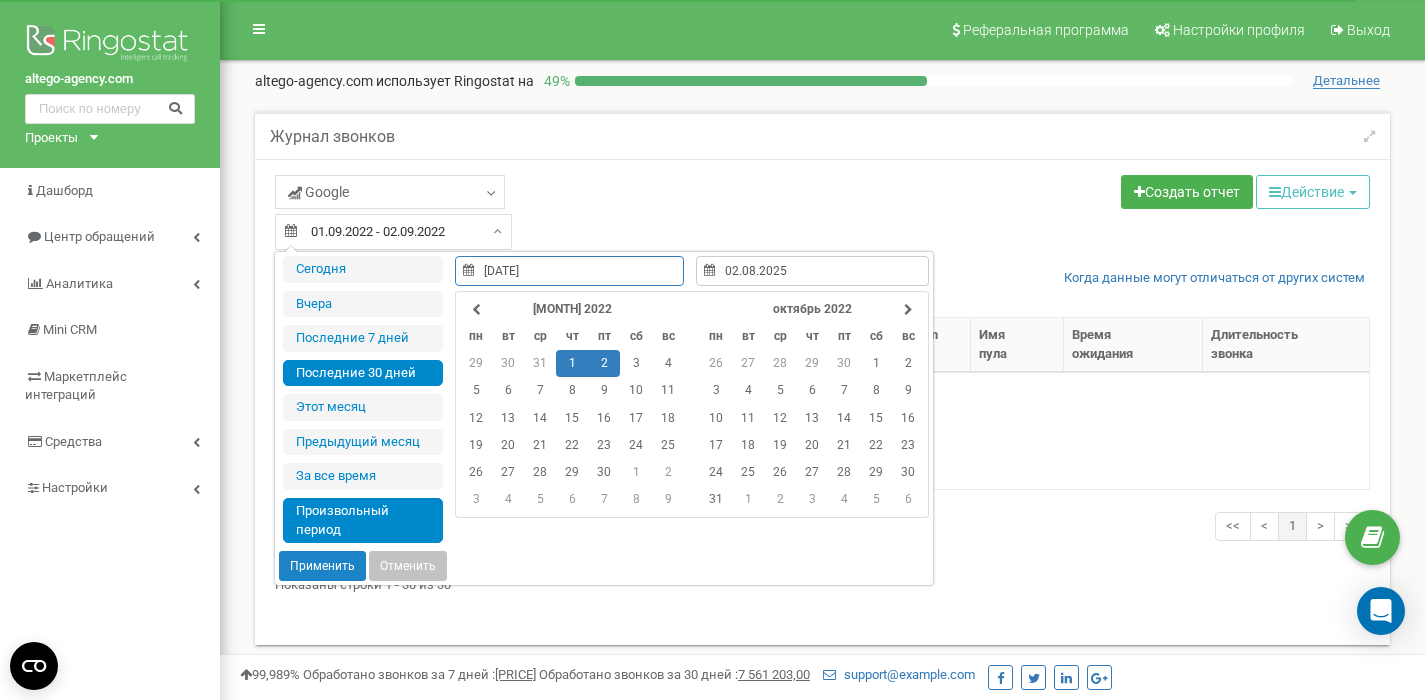 type on "04.07.2025" 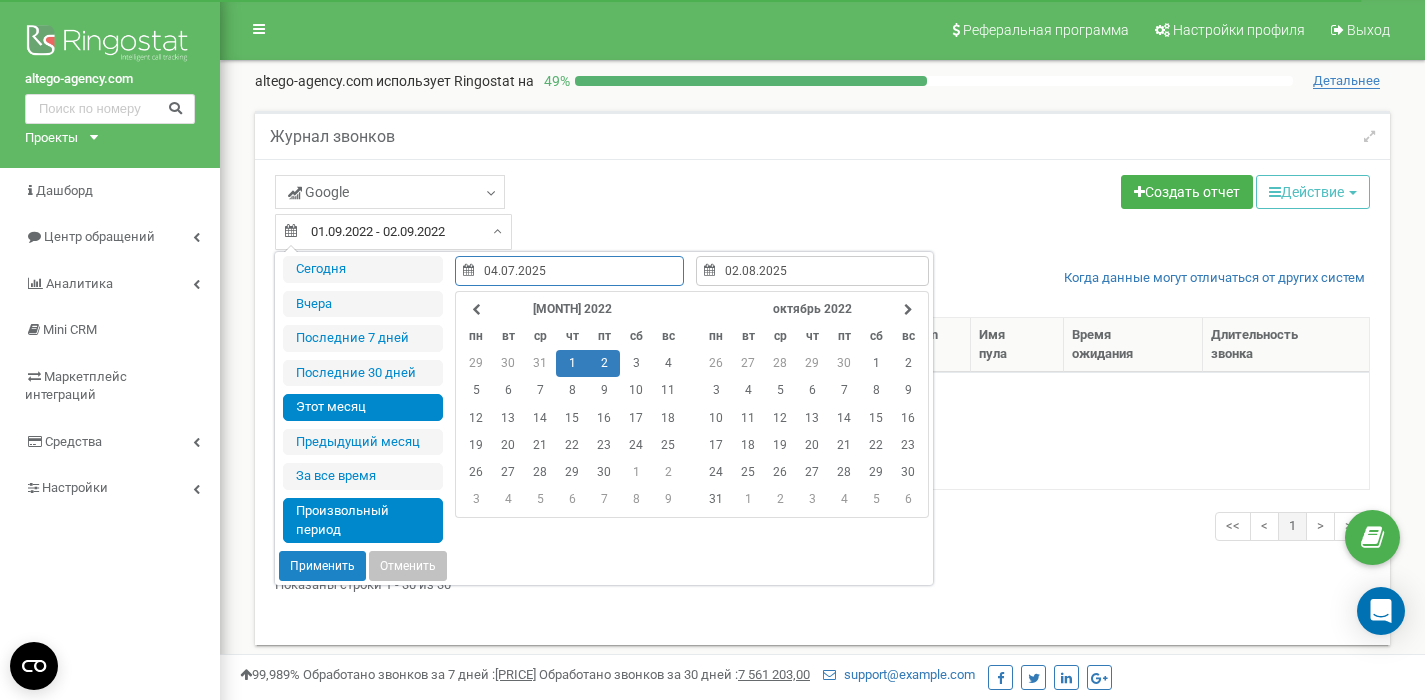 type on "[DATE]" 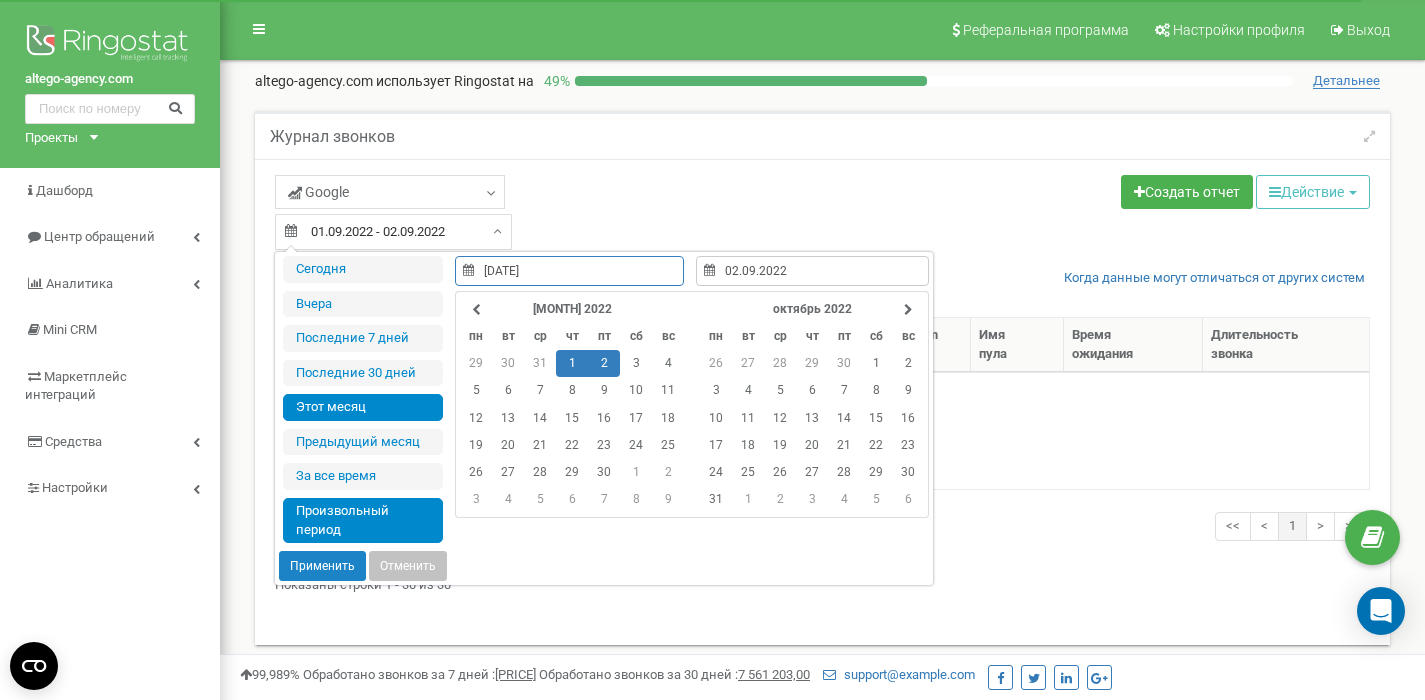 type on "[DATE]" 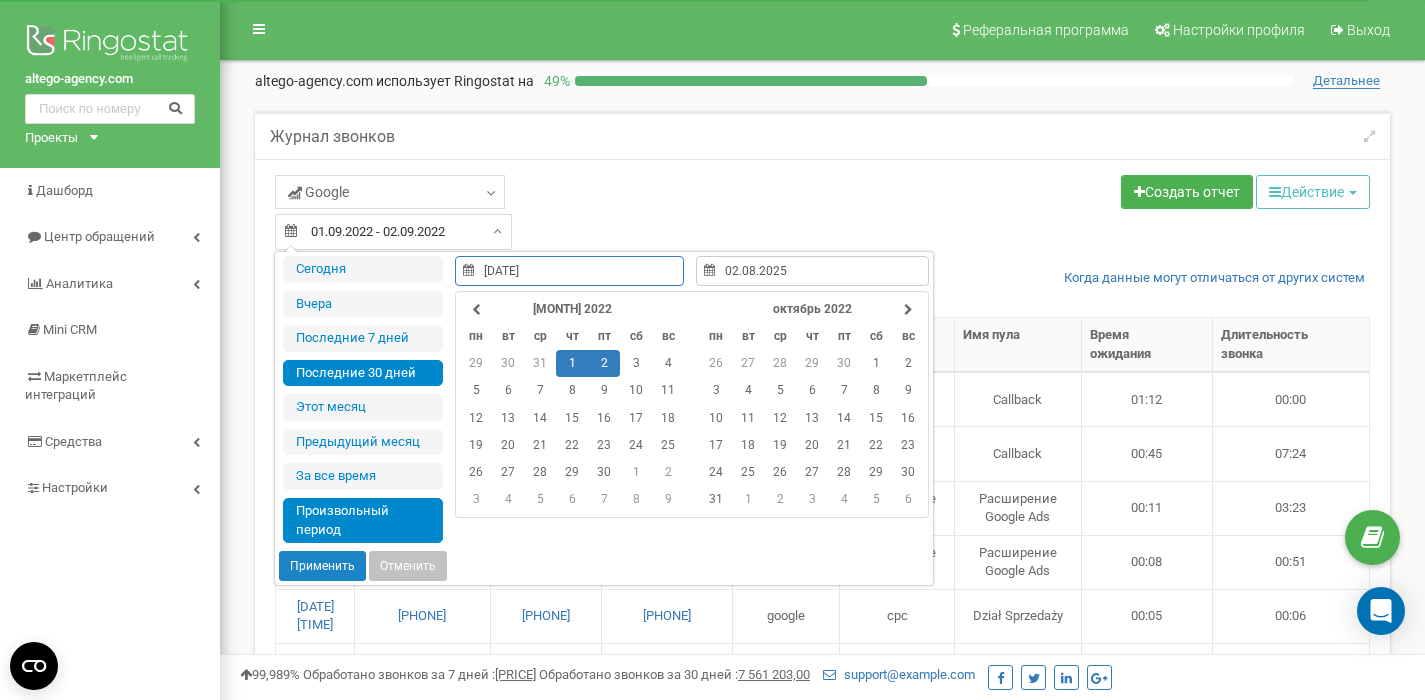 type on "[DATE]" 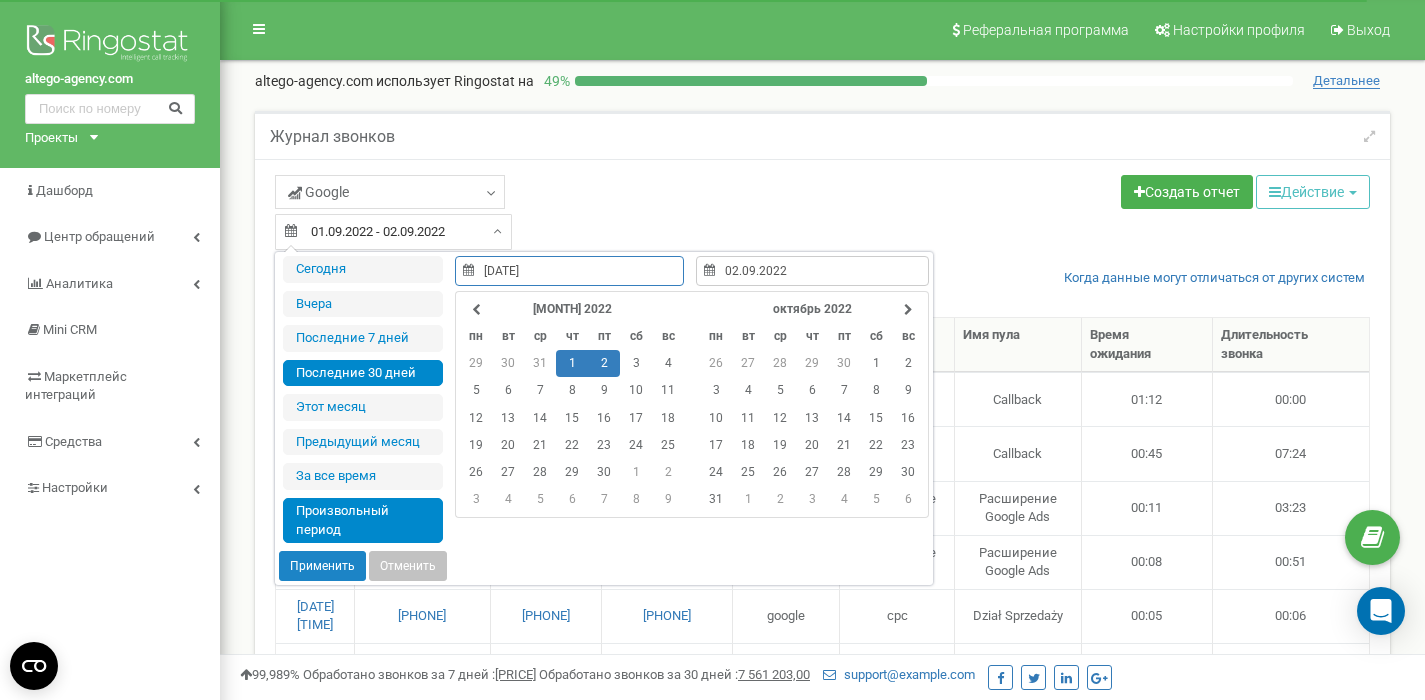 type on "04.07.2025" 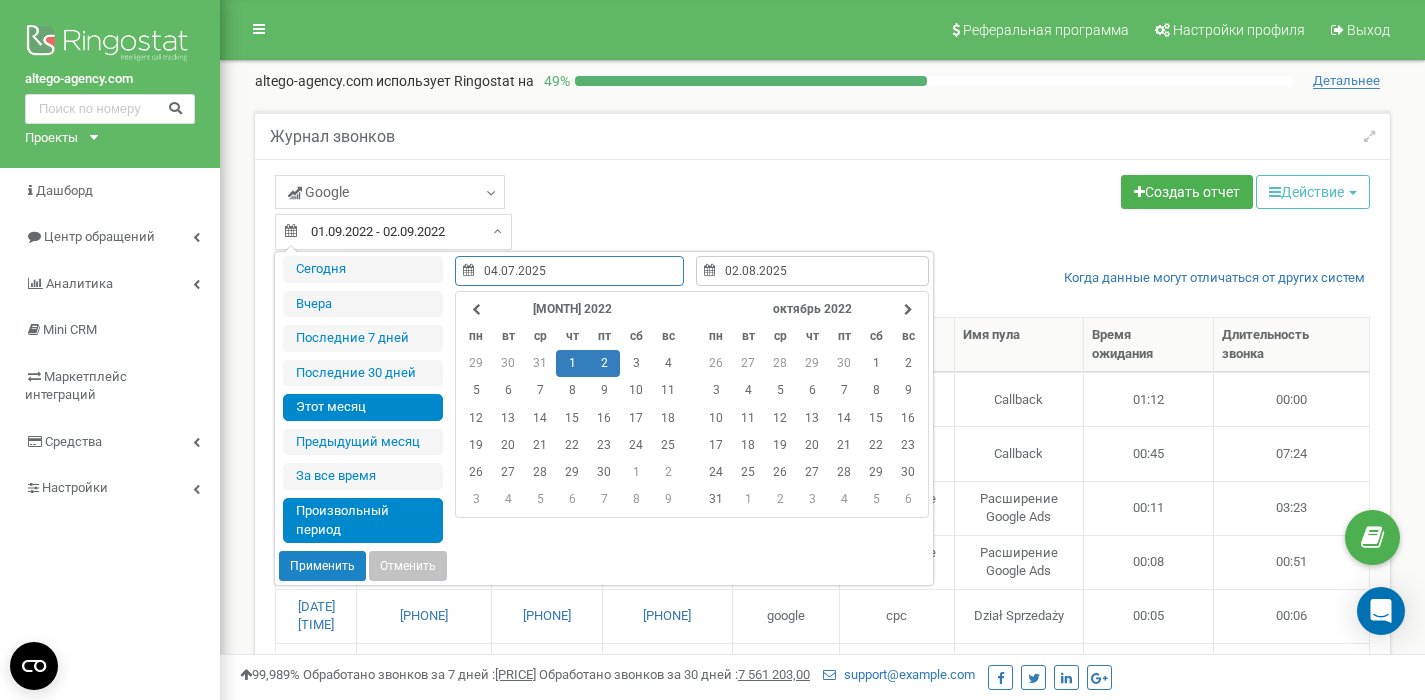type on "[DATE]" 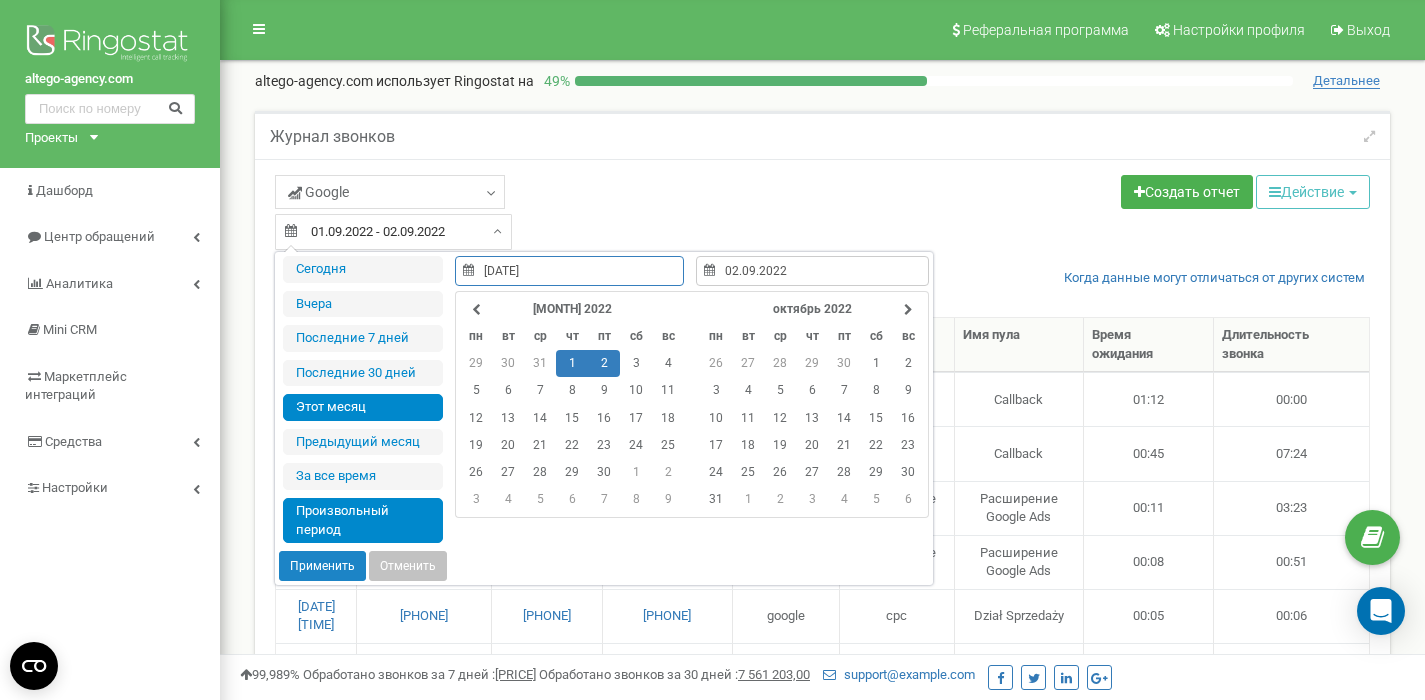 type on "[DATE]" 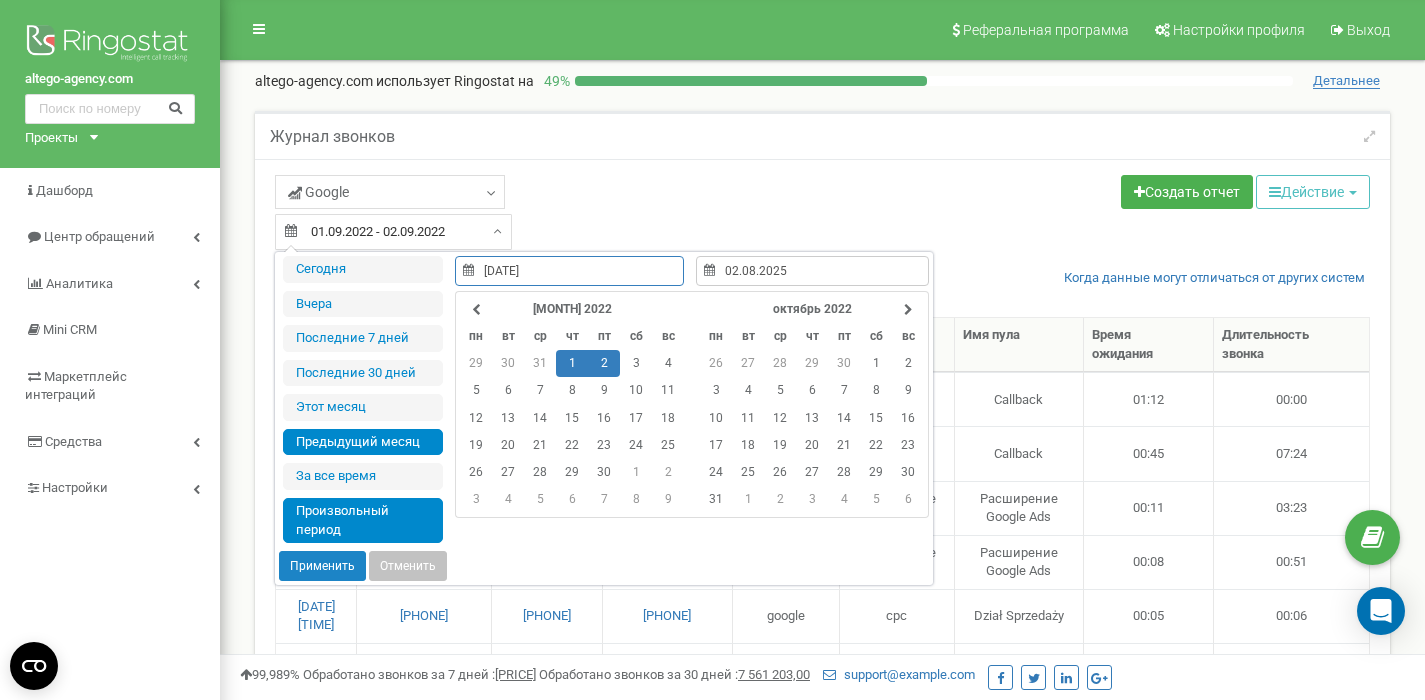 type on "[DATE]" 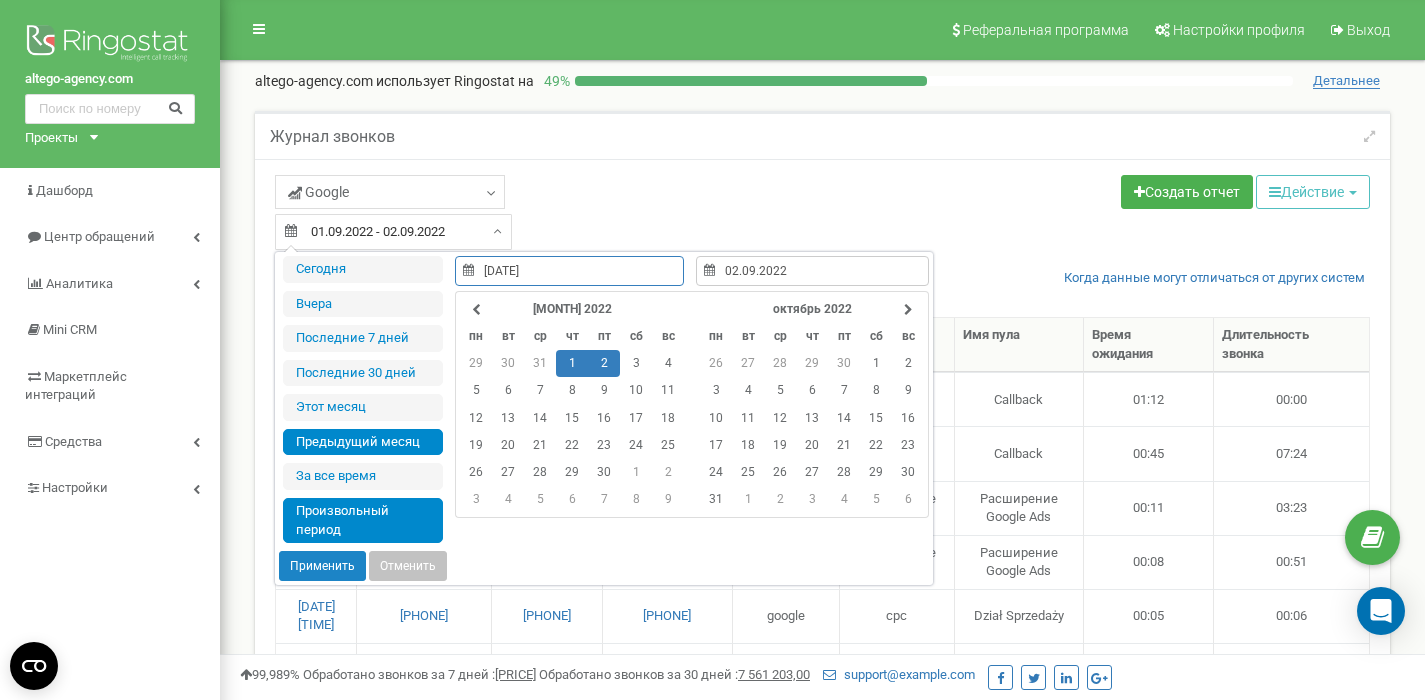 type on "[DATE]" 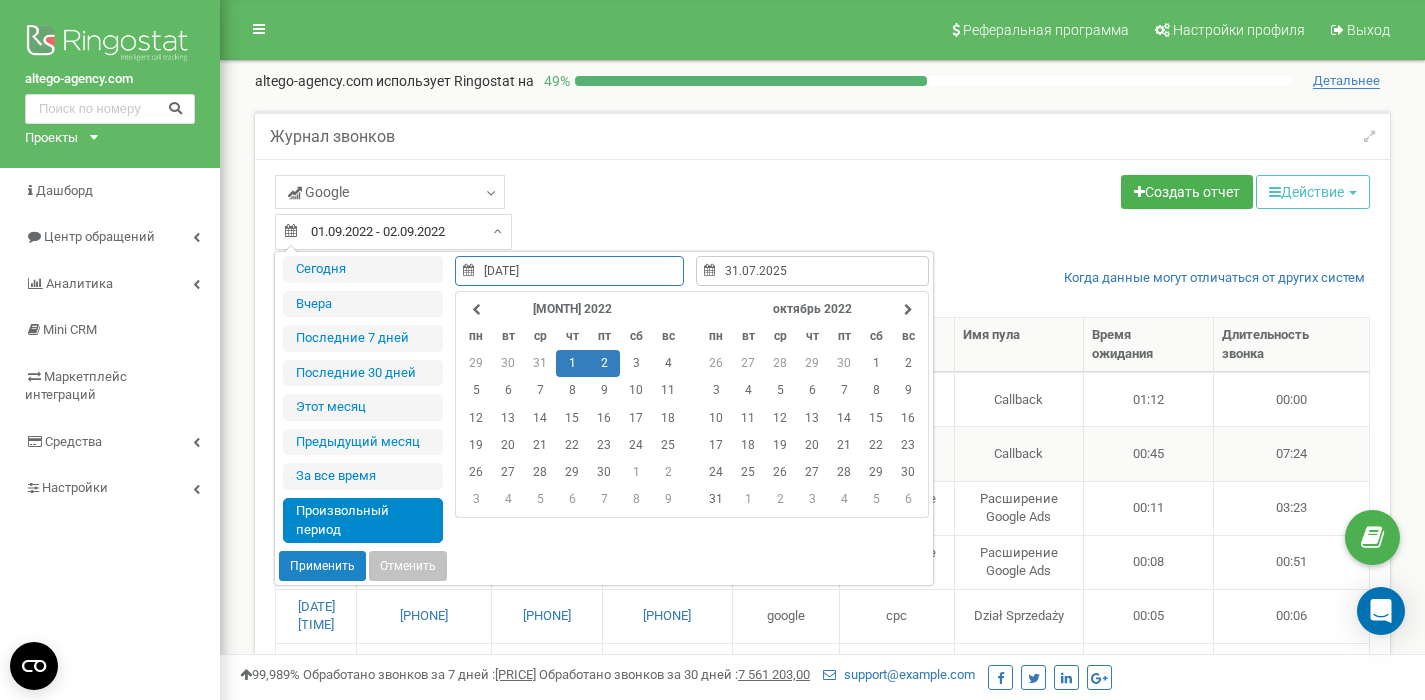 click on "Предыдущий меcяц" at bounding box center [363, 442] 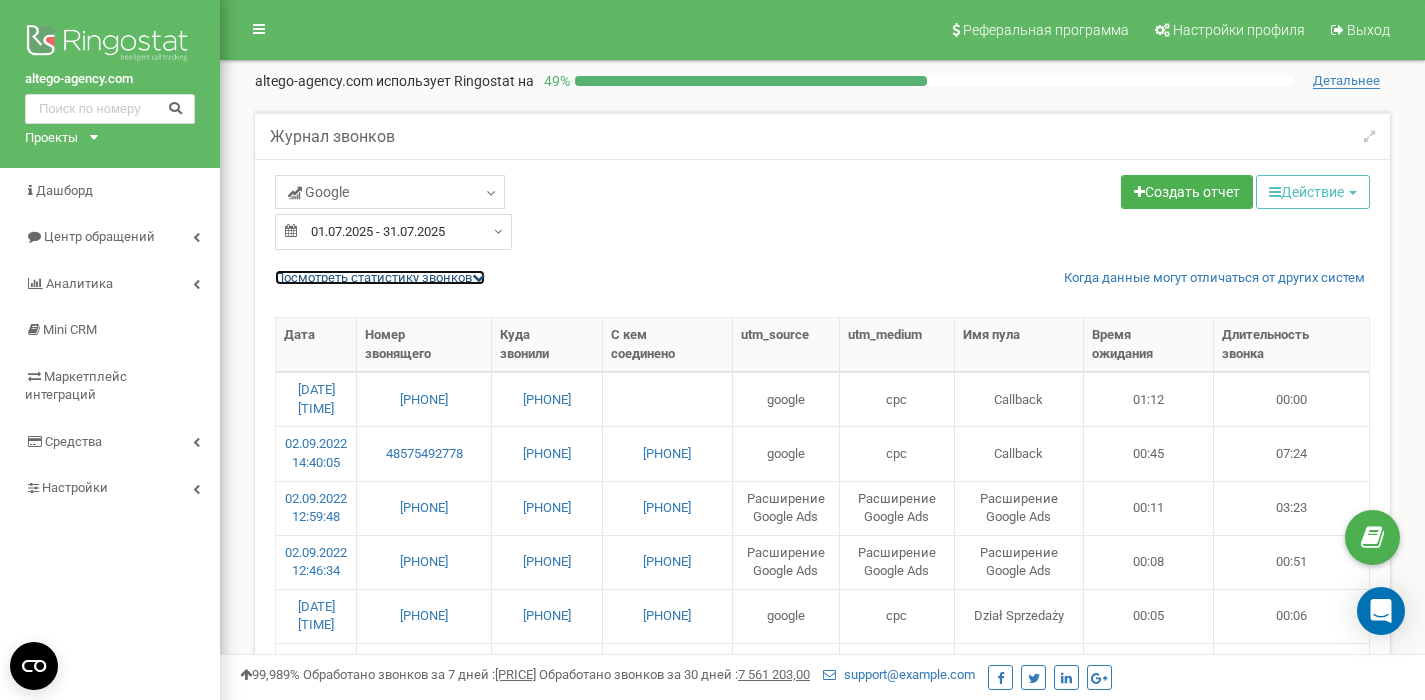 click on "Посмотреть cтатистику звонков" at bounding box center [380, 277] 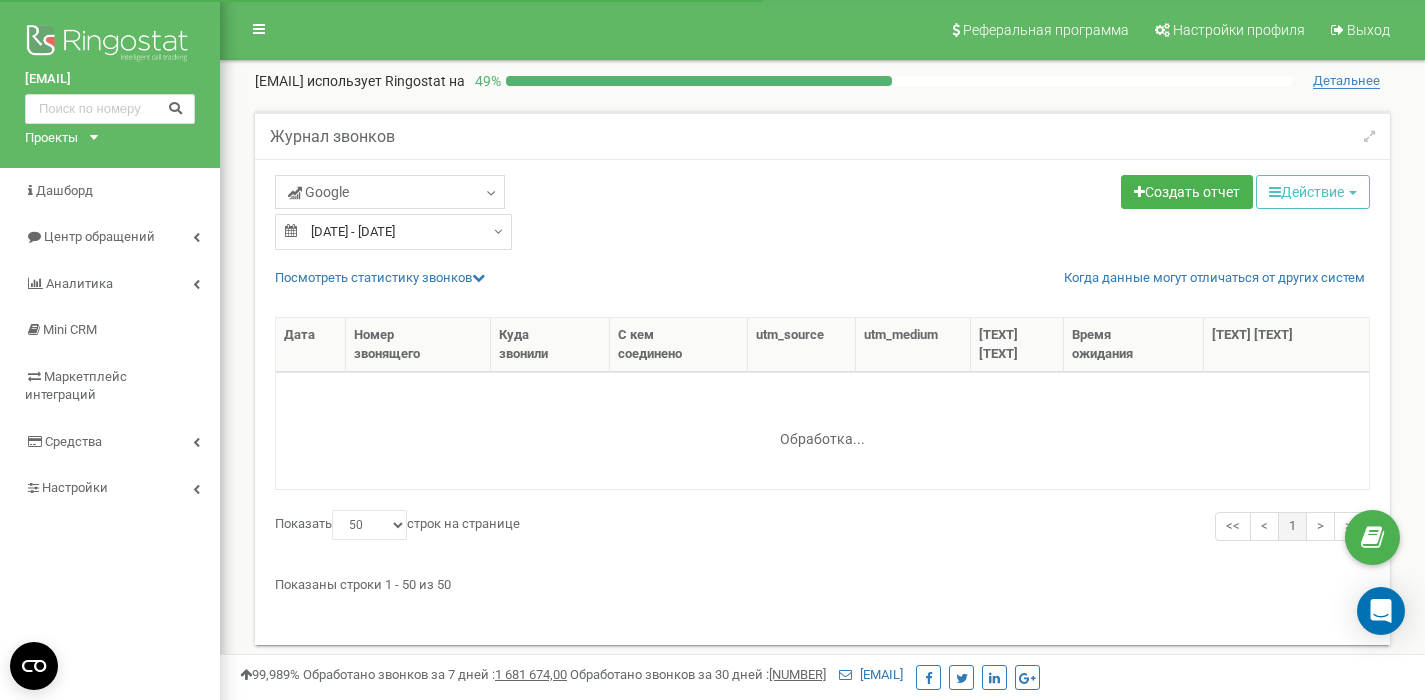 select on "50" 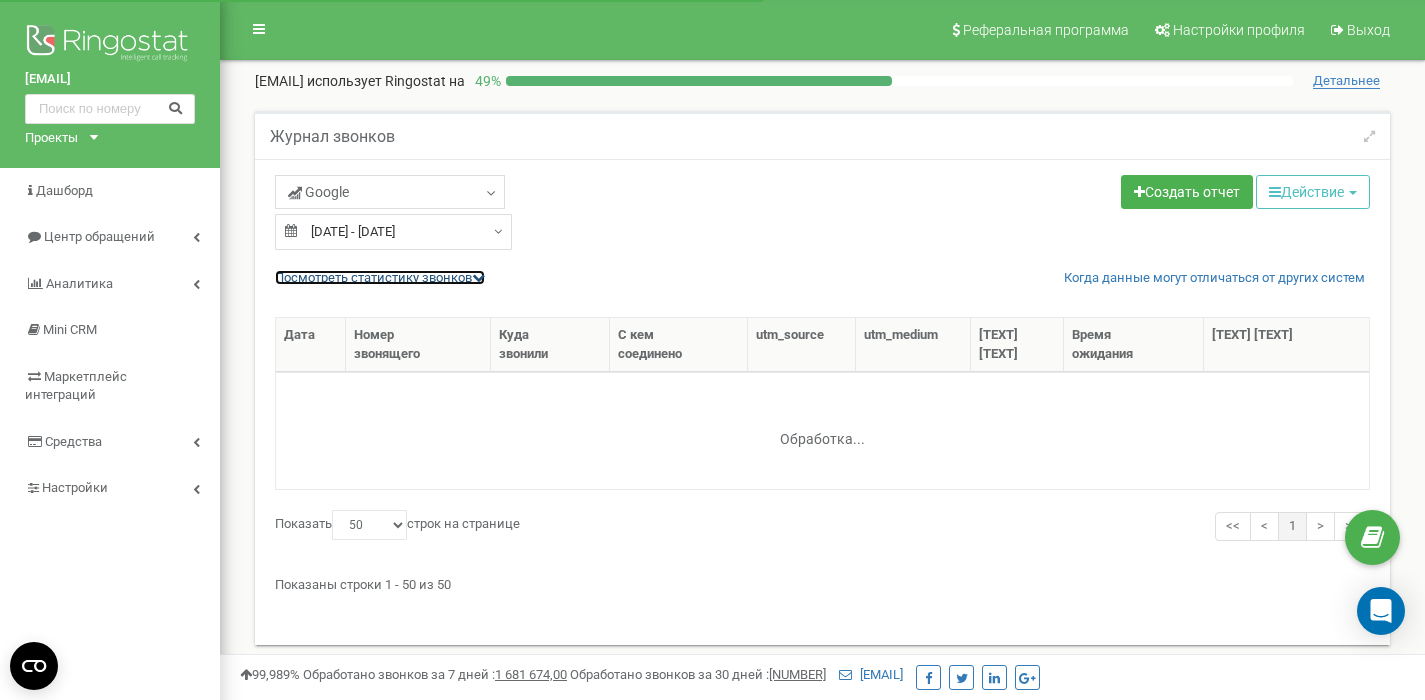drag, startPoint x: 0, startPoint y: 0, endPoint x: 447, endPoint y: 277, distance: 525.8688 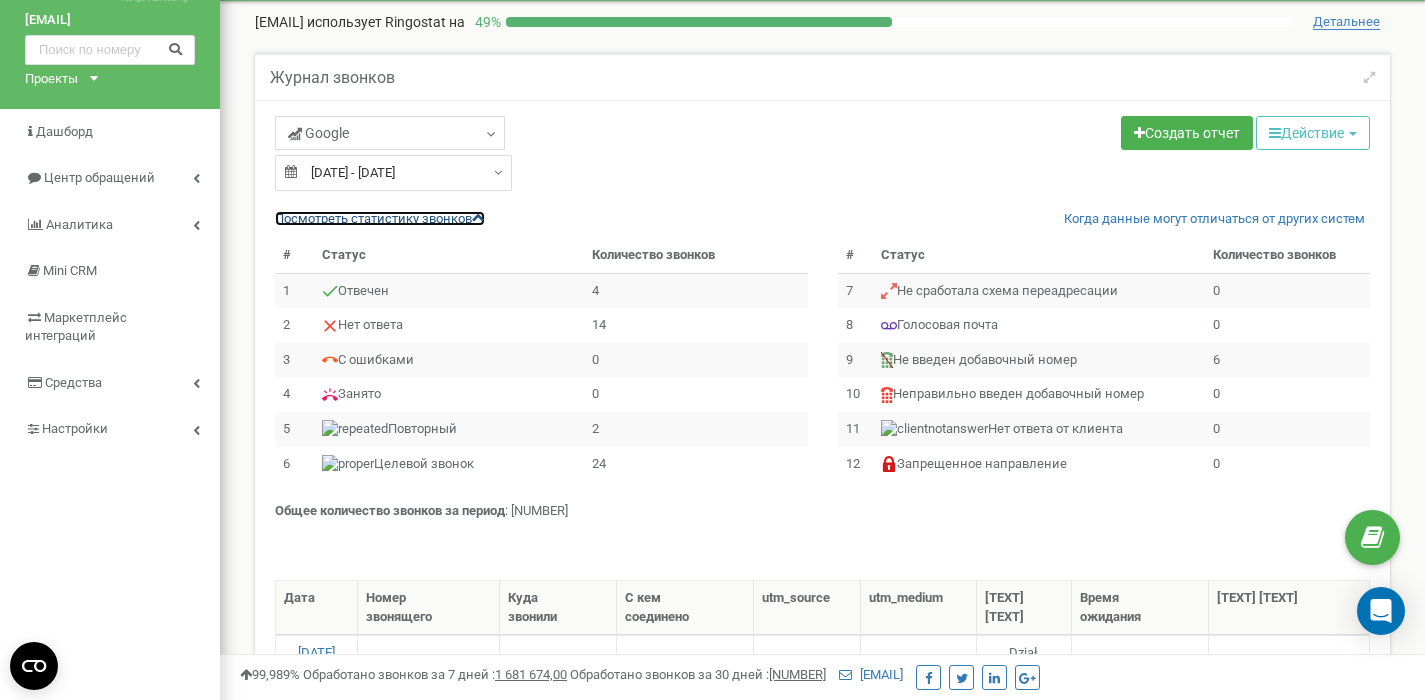 scroll, scrollTop: 58, scrollLeft: 0, axis: vertical 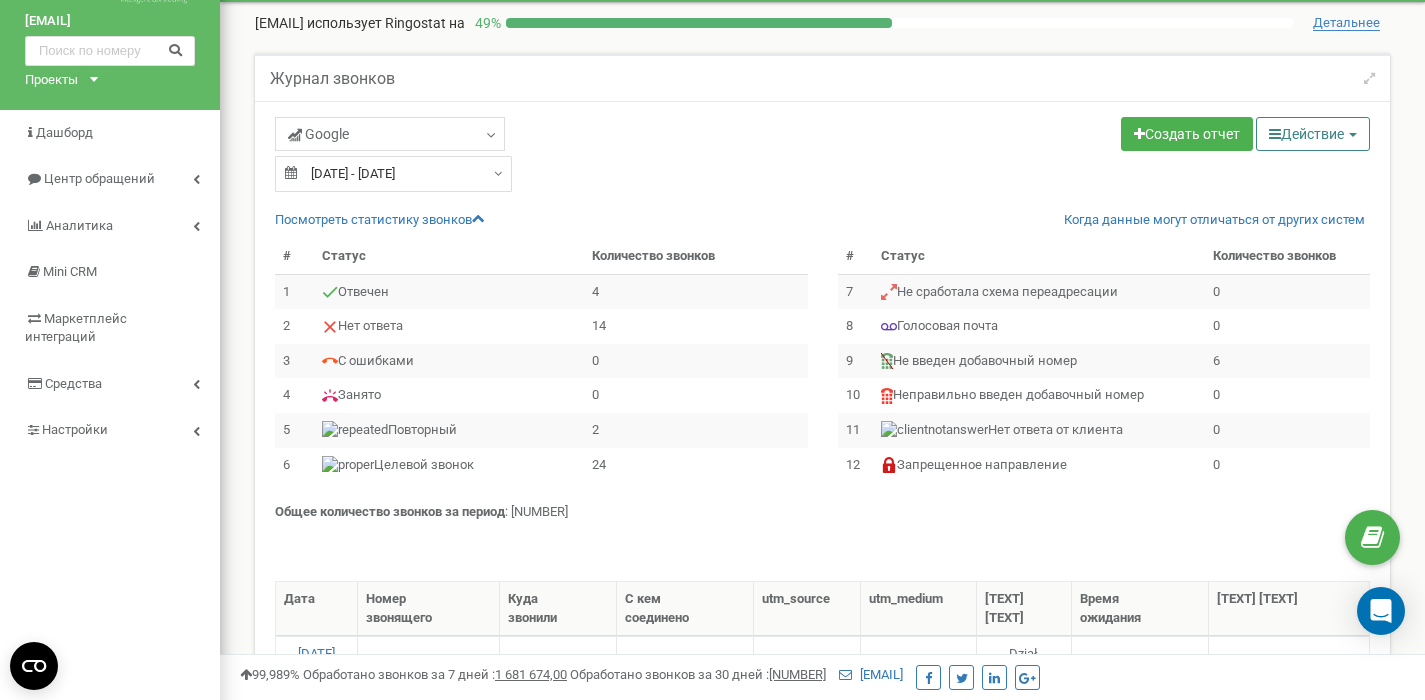 click on "Действие" at bounding box center [1313, 134] 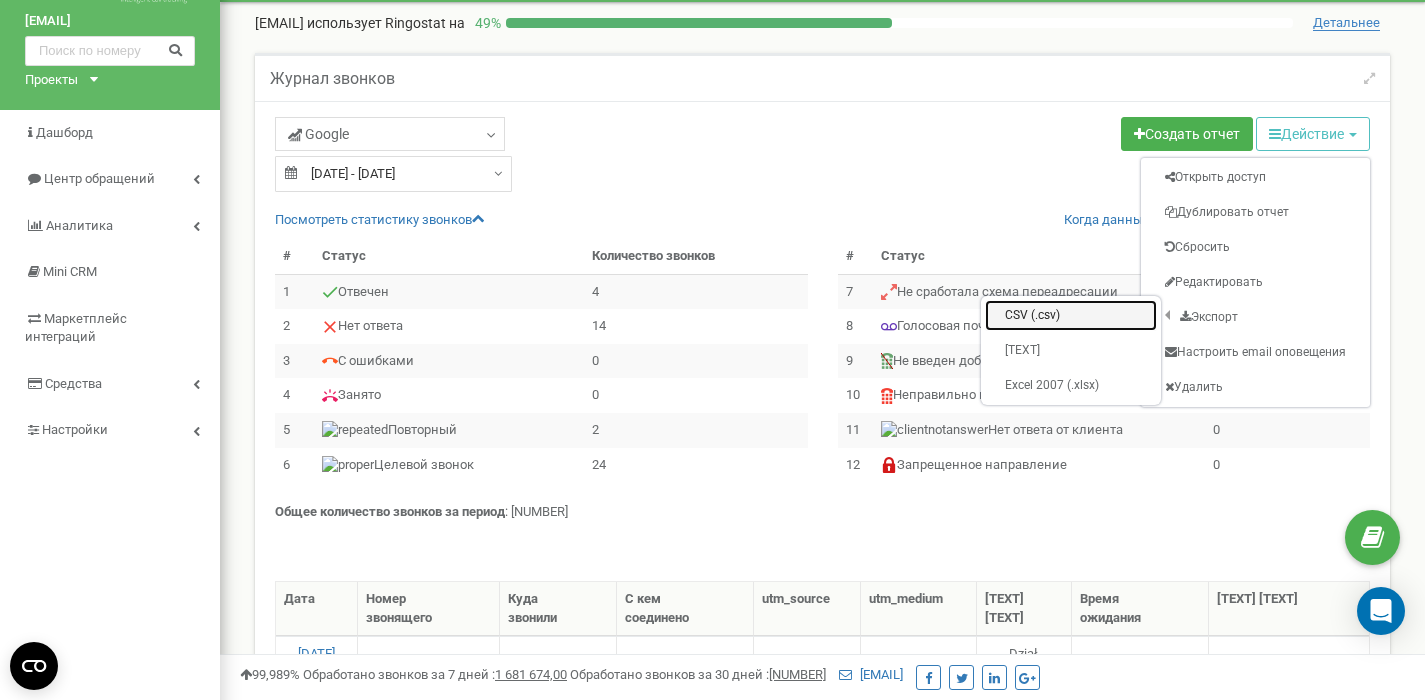 click on "CSV (.csv)" at bounding box center [1071, 315] 